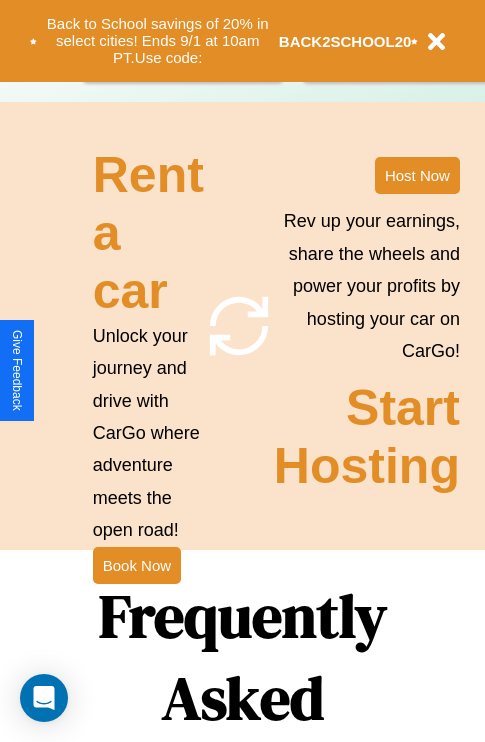 scroll, scrollTop: 1947, scrollLeft: 0, axis: vertical 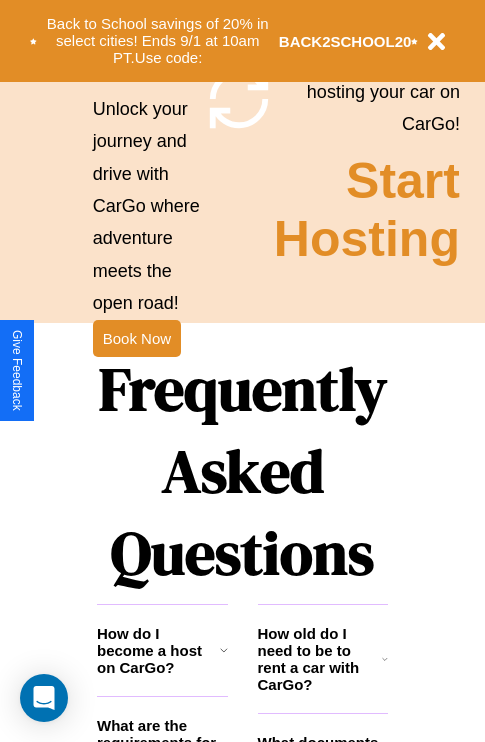click on "Frequently Asked Questions" at bounding box center (242, 471) 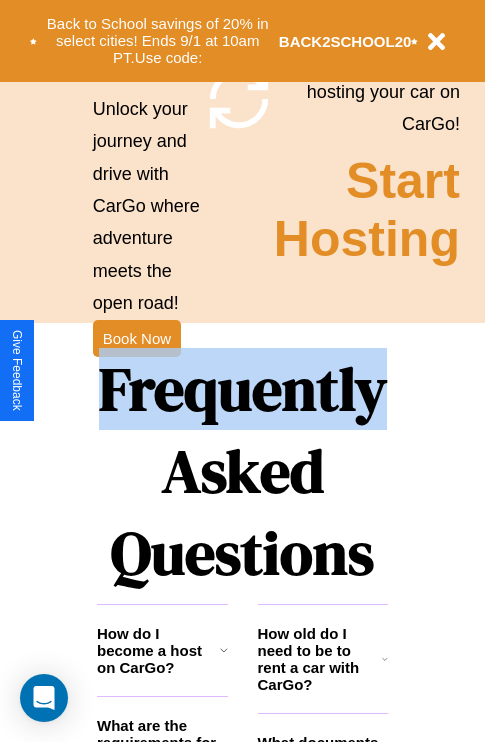 scroll, scrollTop: 0, scrollLeft: 0, axis: both 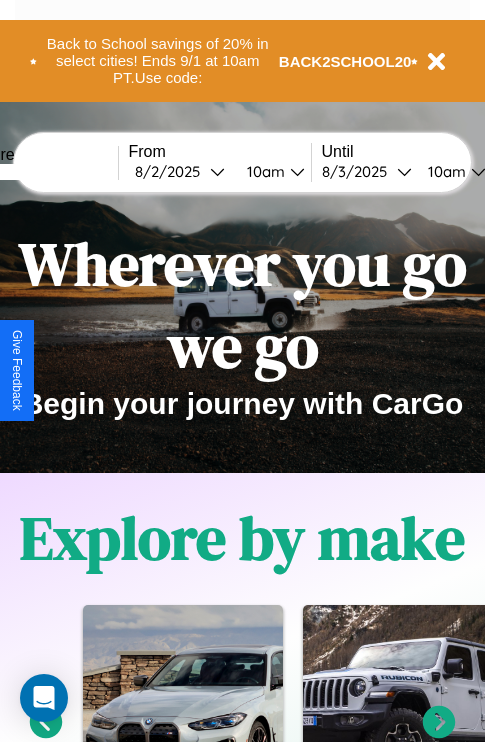 click at bounding box center [43, 172] 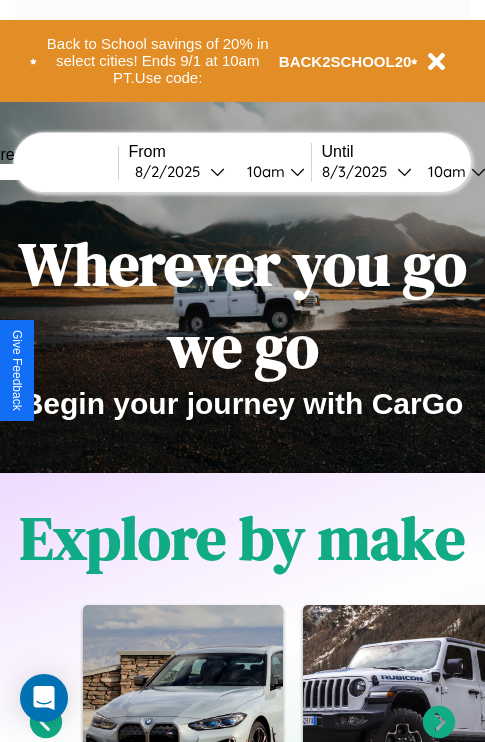type on "*****" 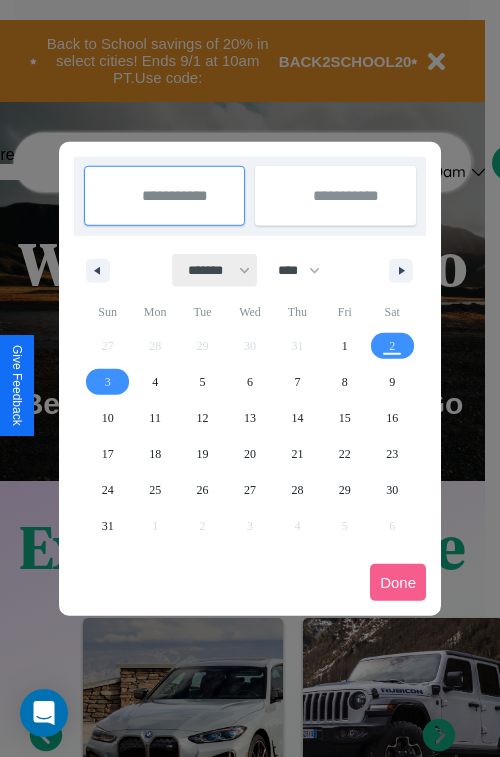 click on "******* ******** ***** ***** *** **** **** ****** ********* ******* ******** ********" at bounding box center [215, 270] 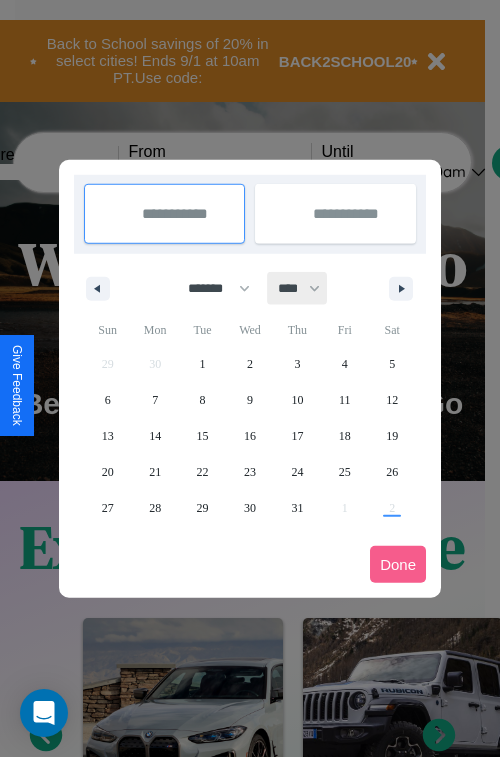 click on "**** **** **** **** **** **** **** **** **** **** **** **** **** **** **** **** **** **** **** **** **** **** **** **** **** **** **** **** **** **** **** **** **** **** **** **** **** **** **** **** **** **** **** **** **** **** **** **** **** **** **** **** **** **** **** **** **** **** **** **** **** **** **** **** **** **** **** **** **** **** **** **** **** **** **** **** **** **** **** **** **** **** **** **** **** **** **** **** **** **** **** **** **** **** **** **** **** **** **** **** **** **** **** **** **** **** **** **** **** **** **** **** **** **** **** **** **** **** **** **** ****" at bounding box center [298, 288] 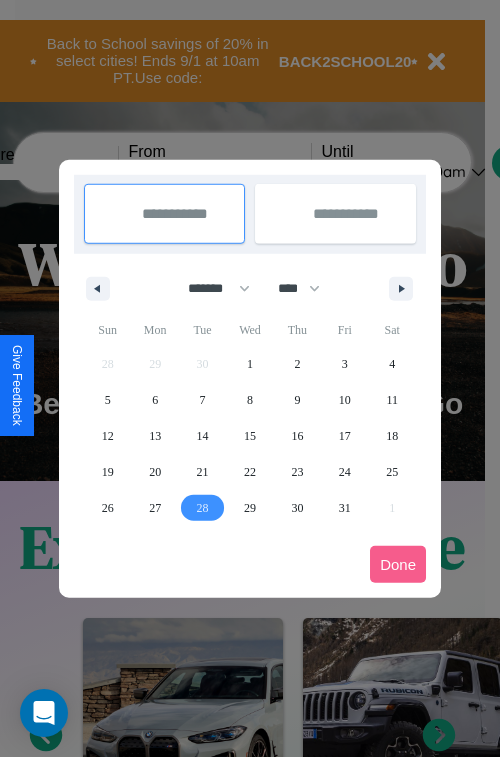 click on "28" at bounding box center [203, 508] 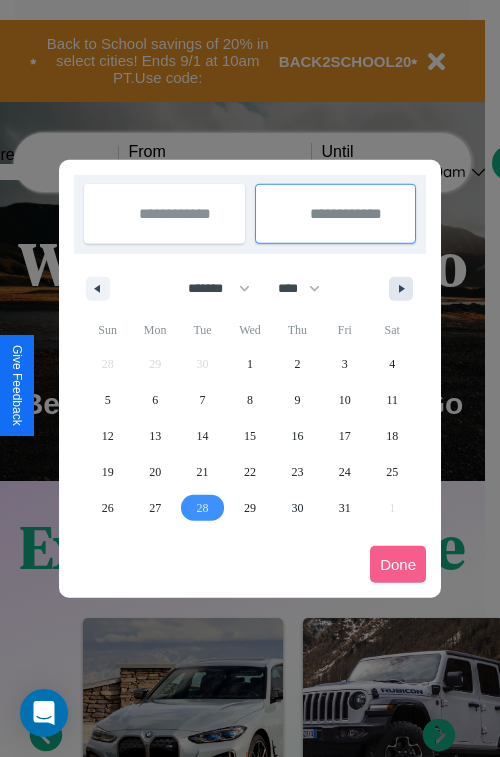 click at bounding box center [405, 289] 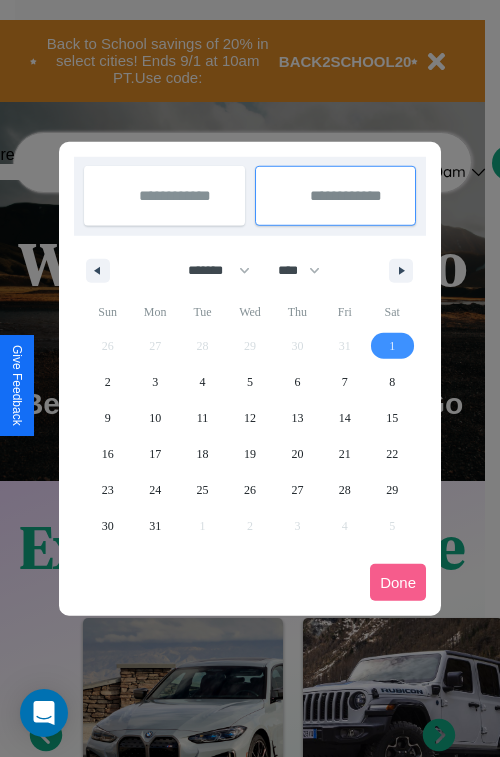 click on "1" at bounding box center (392, 346) 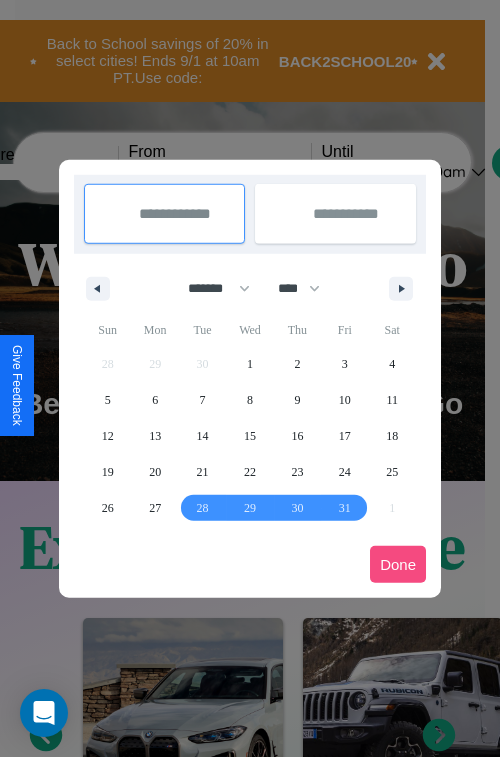 click on "Done" at bounding box center [398, 564] 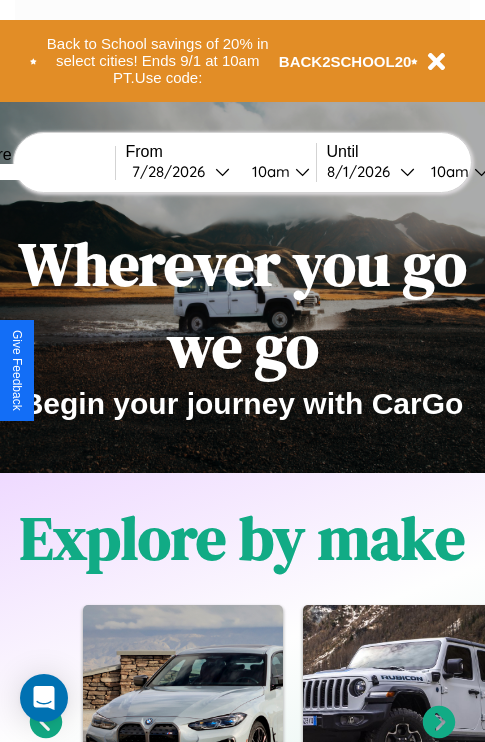 scroll, scrollTop: 0, scrollLeft: 71, axis: horizontal 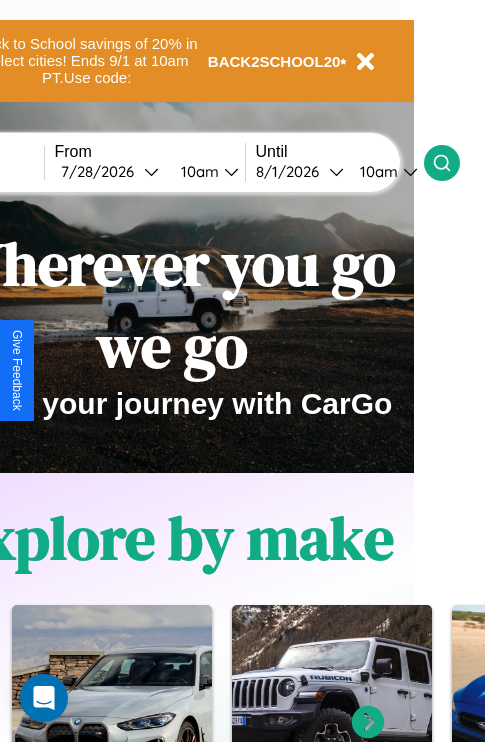 click 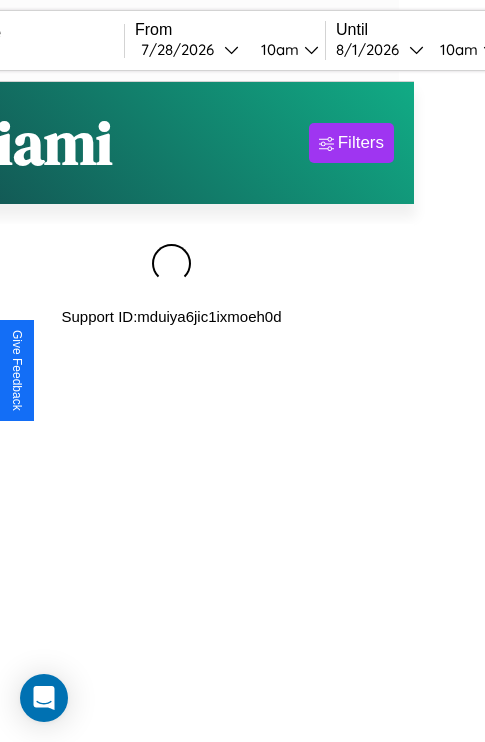 scroll, scrollTop: 0, scrollLeft: 0, axis: both 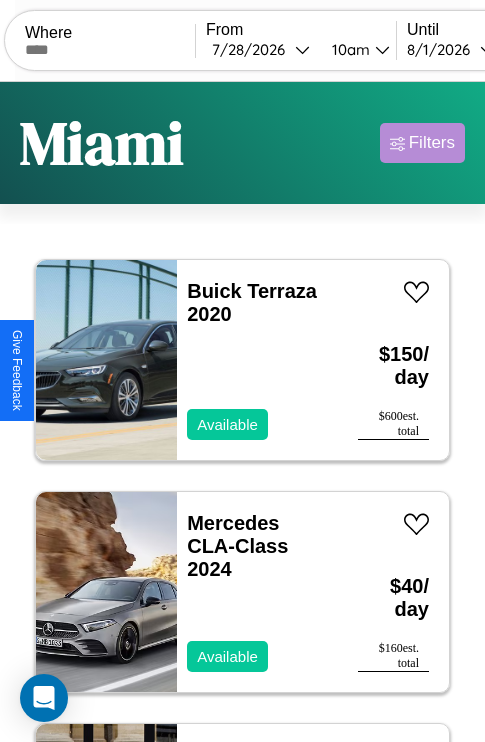 click on "Filters" at bounding box center (432, 143) 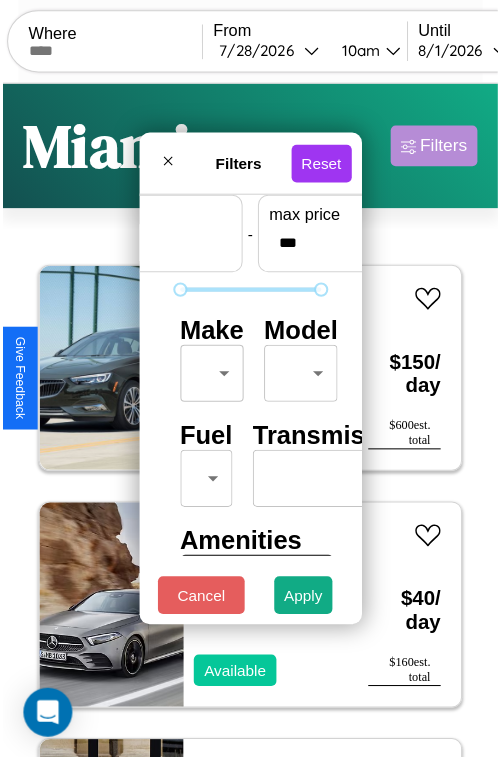 scroll, scrollTop: 59, scrollLeft: 0, axis: vertical 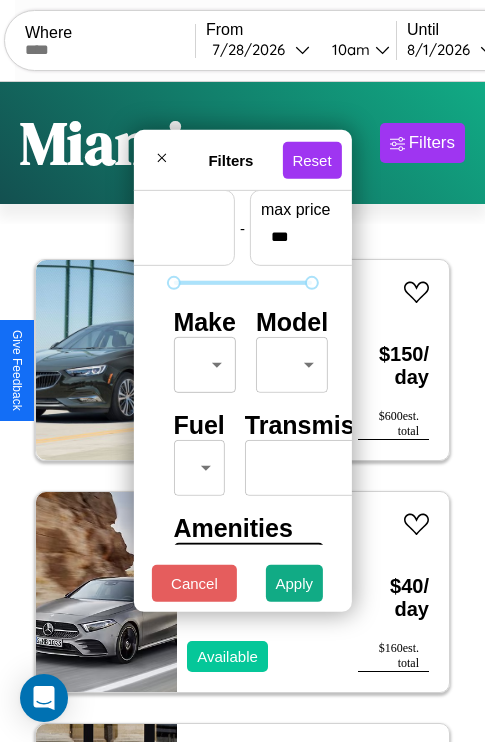 click on "CarGo Where From [DATE] [TIME] Until [DATE] [TIME] Become a Host Login Sign Up [CITY] Filters 24  cars in this area These cars can be picked up in this city. Buick   Terraza   2020 Available $ 150  / day $ 600  est. total Mercedes   CLA-Class   2024 Available $ 40  / day $ 160  est. total Alfa Romeo   164   2017 Available $ 80  / day $ 320  est. total Nissan   Rogue Select   2014 Available $ 190  / day $ 760  est. total Ford   C-Max   2017 Available $ 110  / day $ 440  est. total Toyota   FCHV-adv   2017 Available $ 120  / day $ 480  est. total Fiat   500X   2019 Unavailable $ 80  / day $ 320  est. total Volkswagen   Jetta GLI   2014 Unavailable $ 180  / day $ 720  est. total Lexus   GX   2023 Available $ 110  / day $ 440  est. total Jeep   CJ-8 Scrambler   2021 Available $ 160  / day $ 640  est. total Mercedes   560   2022 Available $ 140  / day $ 560  est. total Ford   F-100   2024 Available $ 140  / day $ 560  est. total Mercedes   L1113   2016 Available $ 80  / day $ 320  est. total Kia   Sportage" at bounding box center (242, 412) 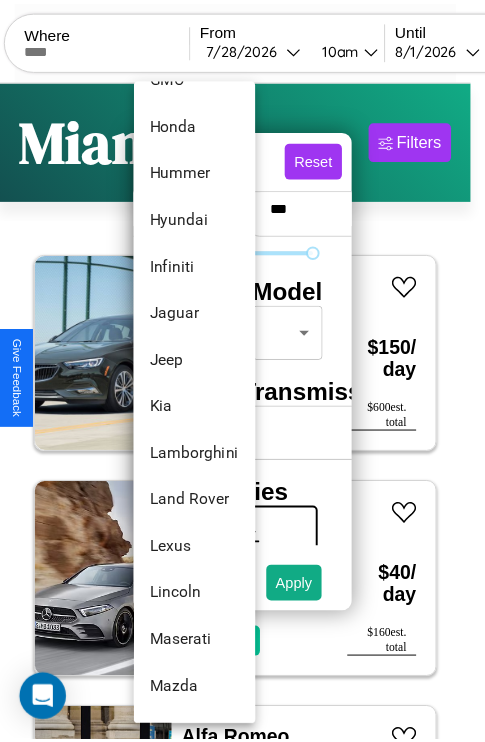 scroll, scrollTop: 758, scrollLeft: 0, axis: vertical 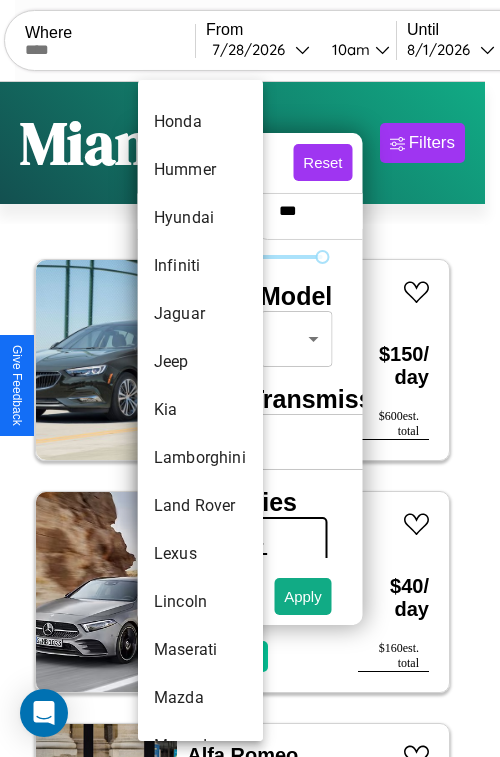 click on "Kia" at bounding box center [200, 410] 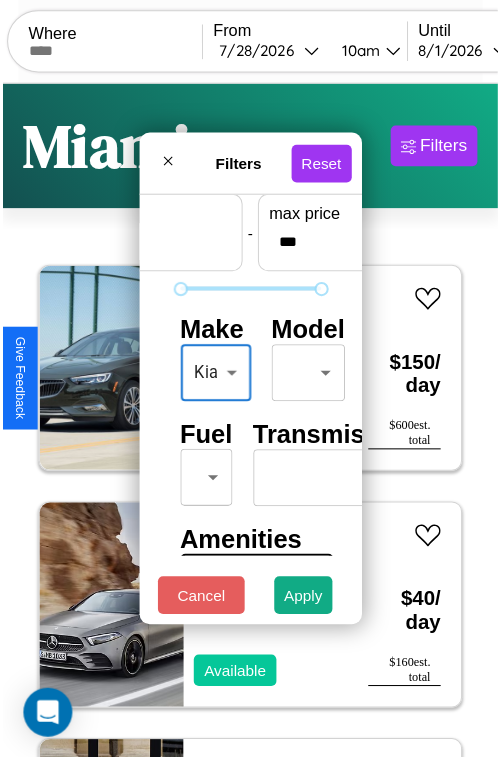 scroll, scrollTop: 162, scrollLeft: 0, axis: vertical 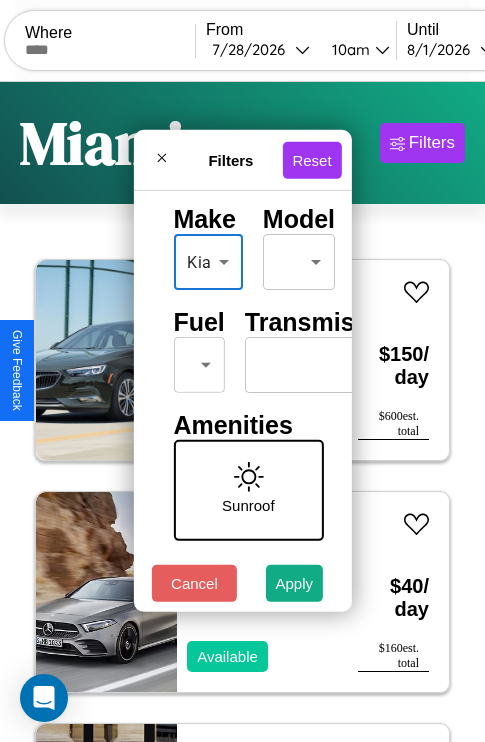 click on "CarGo Where From [DATE] [TIME] Until [DATE] [TIME] Become a Host Login Sign Up [CITY] Filters 24  cars in this area These cars can be picked up in this city. Buick   Terraza   2020 Available $ 150  / day $ 600  est. total Mercedes   CLA-Class   2024 Available $ 40  / day $ 160  est. total Alfa Romeo   164   2017 Available $ 80  / day $ 320  est. total Nissan   Rogue Select   2014 Available $ 190  / day $ 760  est. total Ford   C-Max   2017 Available $ 110  / day $ 440  est. total Toyota   FCHV-adv   2017 Available $ 120  / day $ 480  est. total Fiat   500X   2019 Unavailable $ 80  / day $ 320  est. total Volkswagen   Jetta GLI   2014 Unavailable $ 180  / day $ 720  est. total Lexus   GX   2023 Available $ 110  / day $ 440  est. total Jeep   CJ-8 Scrambler   2021 Available $ 160  / day $ 640  est. total Mercedes   560   2022 Available $ 140  / day $ 560  est. total Ford   F-100   2024 Available $ 140  / day $ 560  est. total Mercedes   L1113   2016 Available $ 80  / day $ 320  est. total Kia   Sportage" at bounding box center (242, 412) 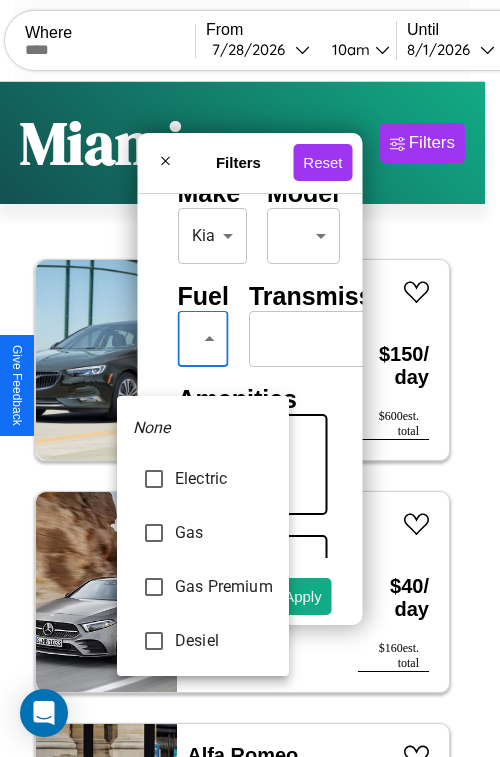 type on "********" 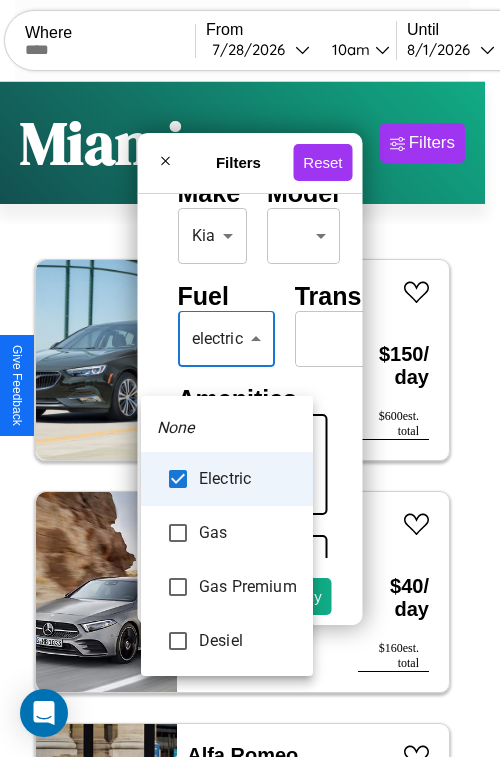 click at bounding box center (250, 378) 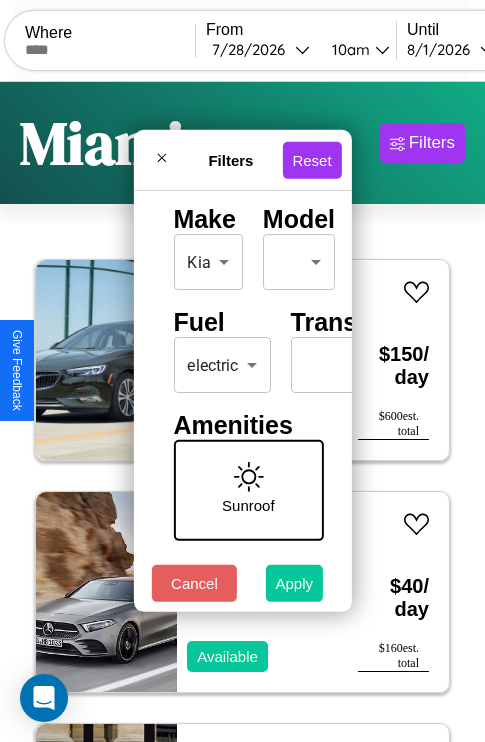 click on "Apply" at bounding box center (295, 583) 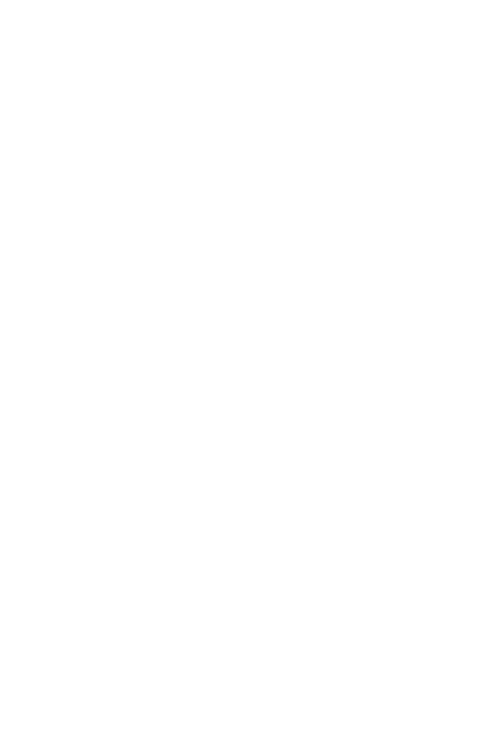 scroll, scrollTop: 0, scrollLeft: 0, axis: both 